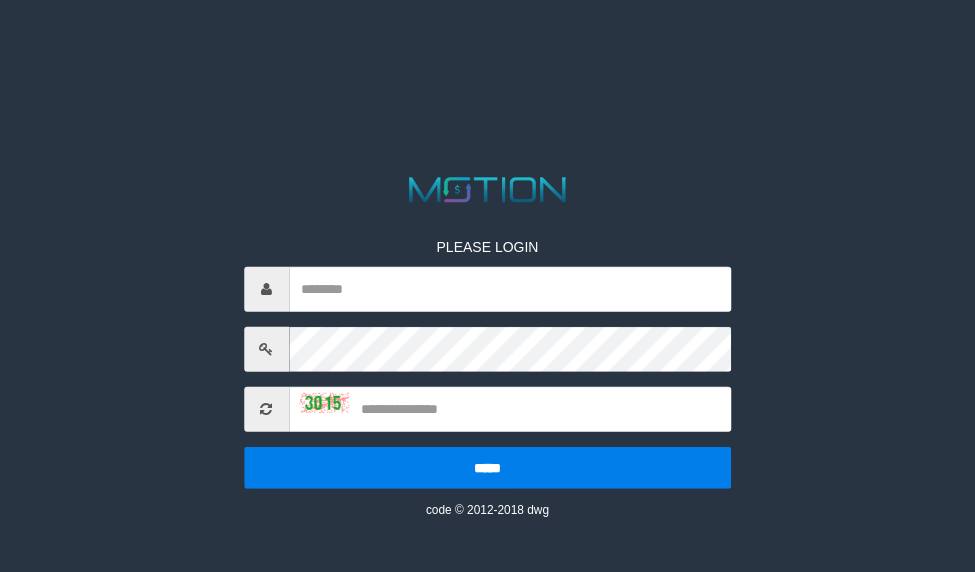 scroll, scrollTop: 0, scrollLeft: 0, axis: both 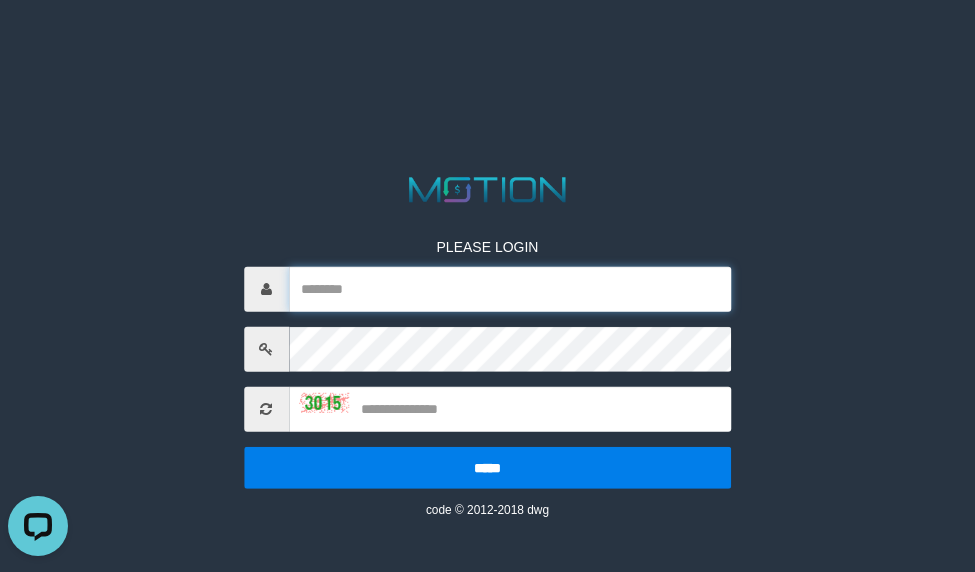click at bounding box center [510, 288] 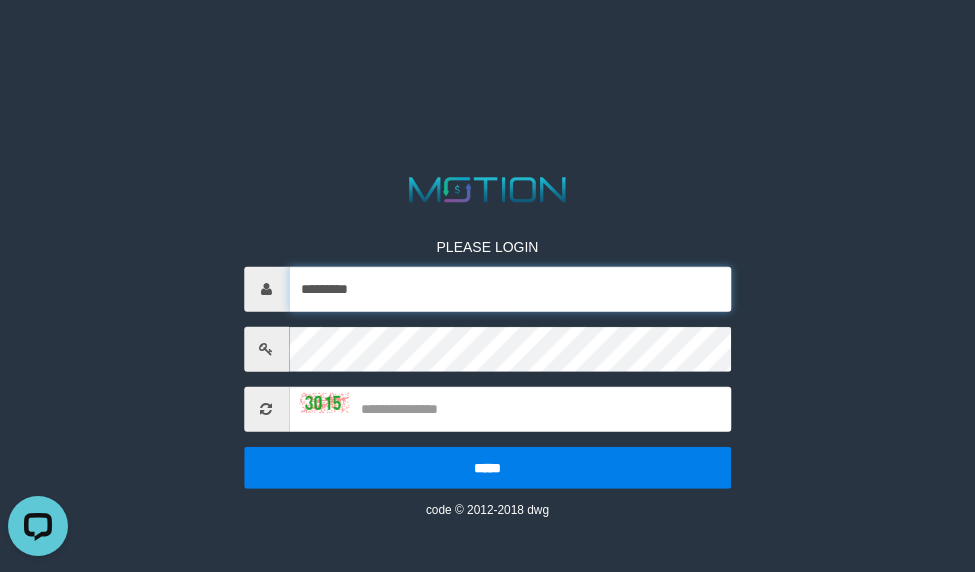 type on "*********" 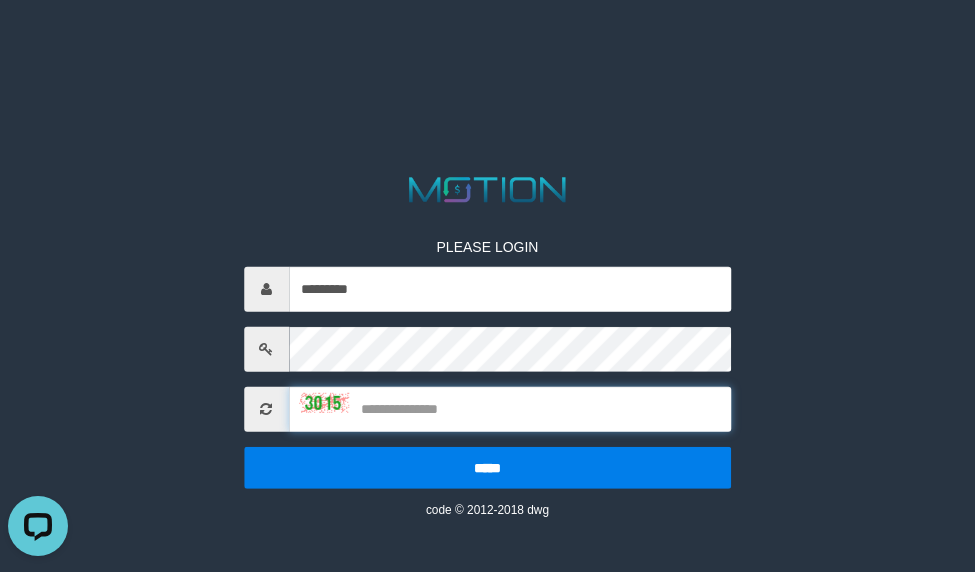click at bounding box center (510, 408) 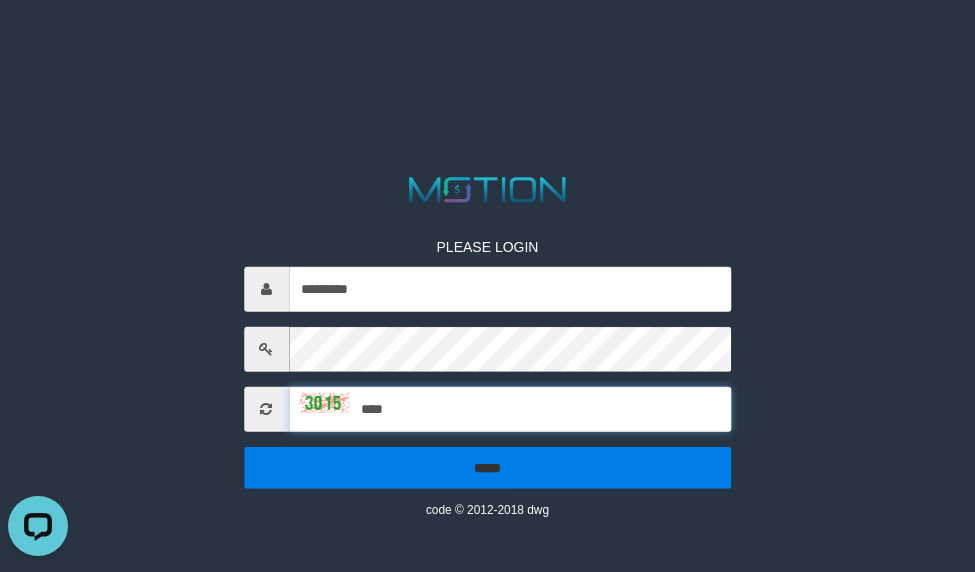 type on "****" 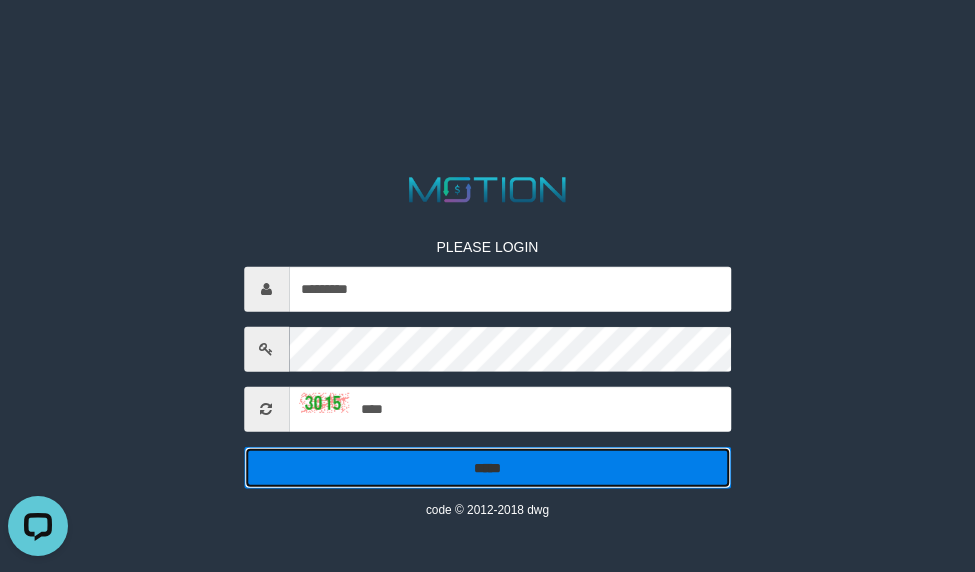 click on "*****" at bounding box center [488, 467] 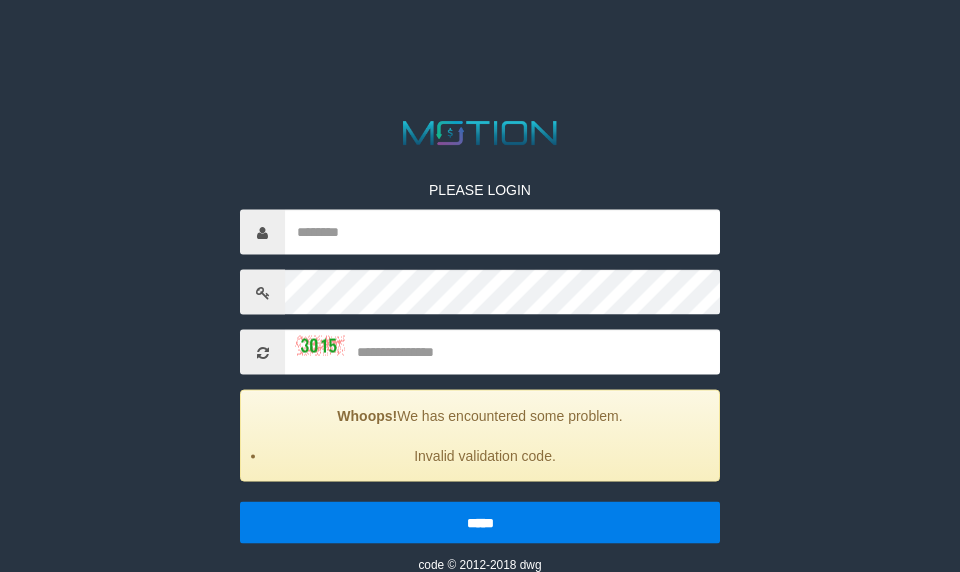 scroll, scrollTop: 114, scrollLeft: 0, axis: vertical 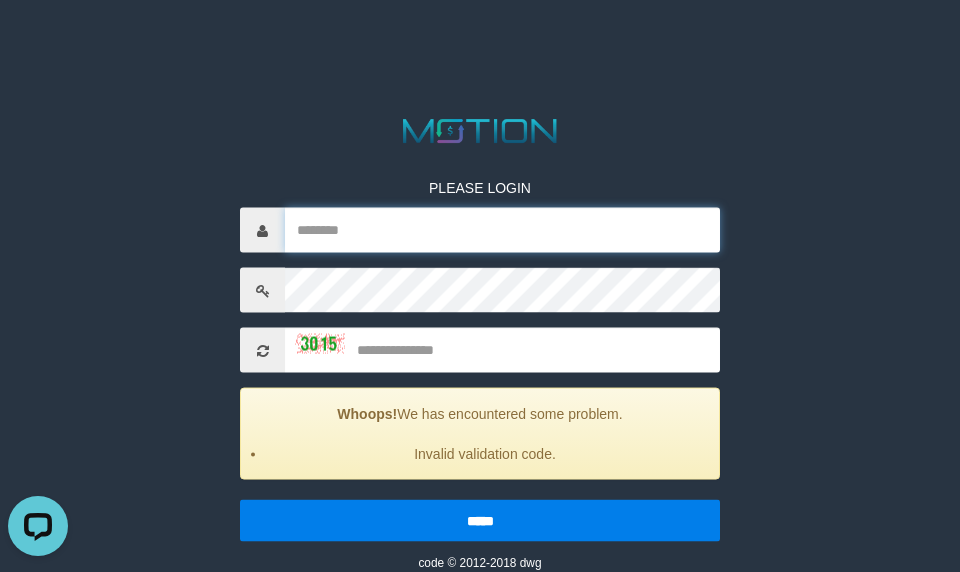 click at bounding box center (502, 230) 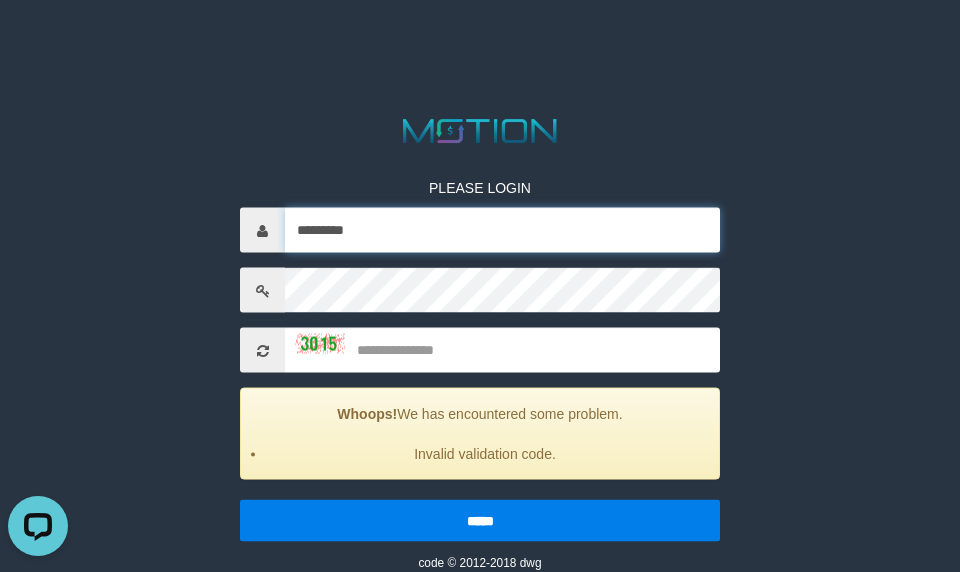 type on "*********" 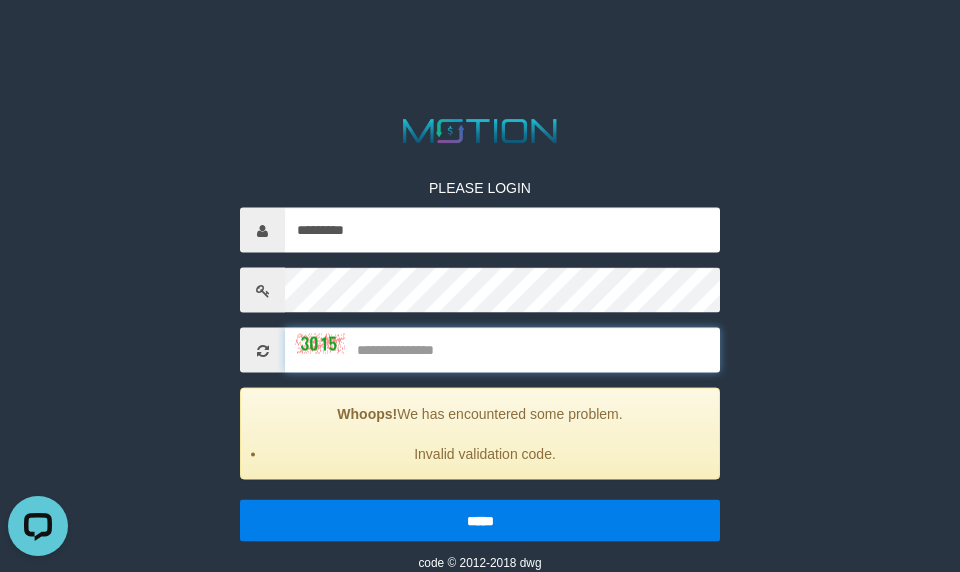click at bounding box center [502, 350] 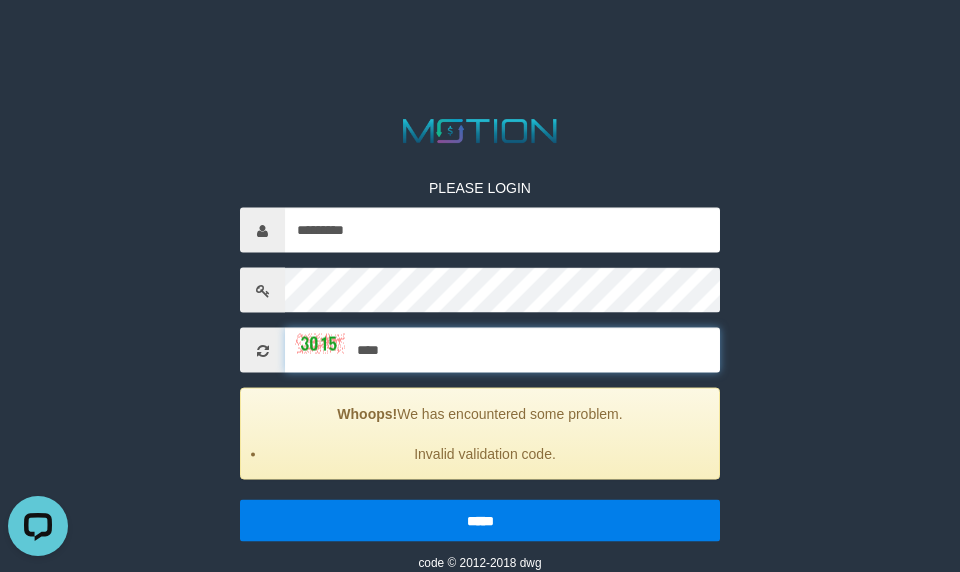 type on "****" 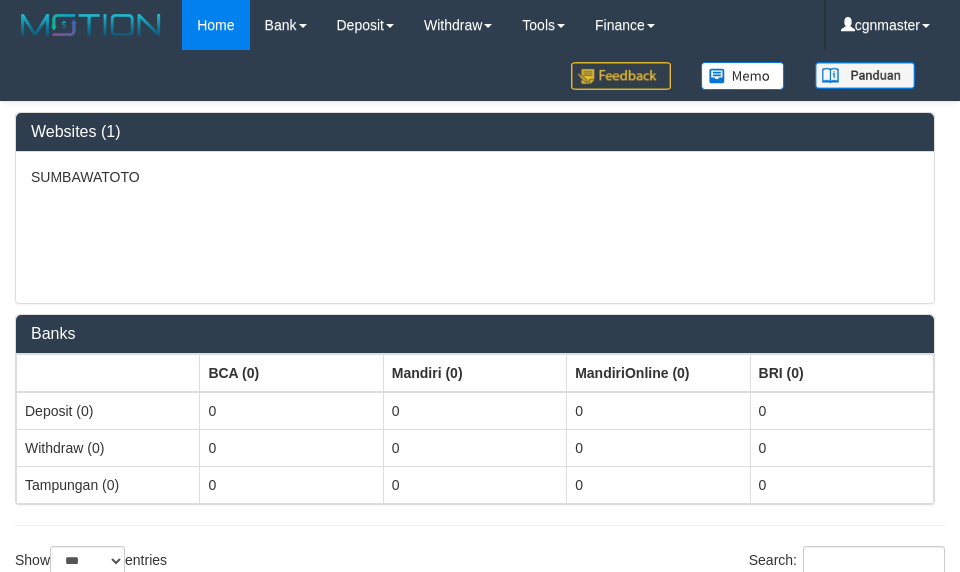select on "***" 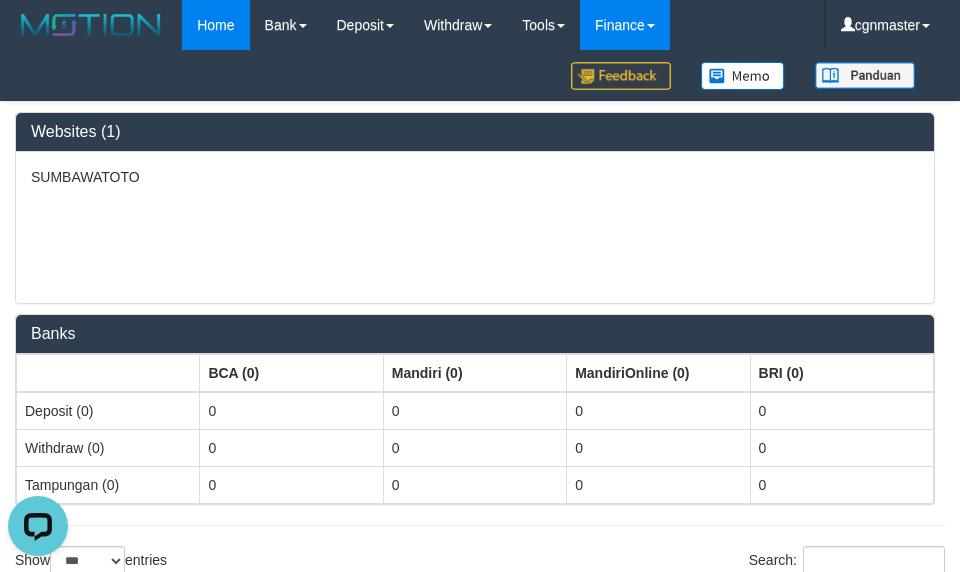 scroll, scrollTop: 0, scrollLeft: 0, axis: both 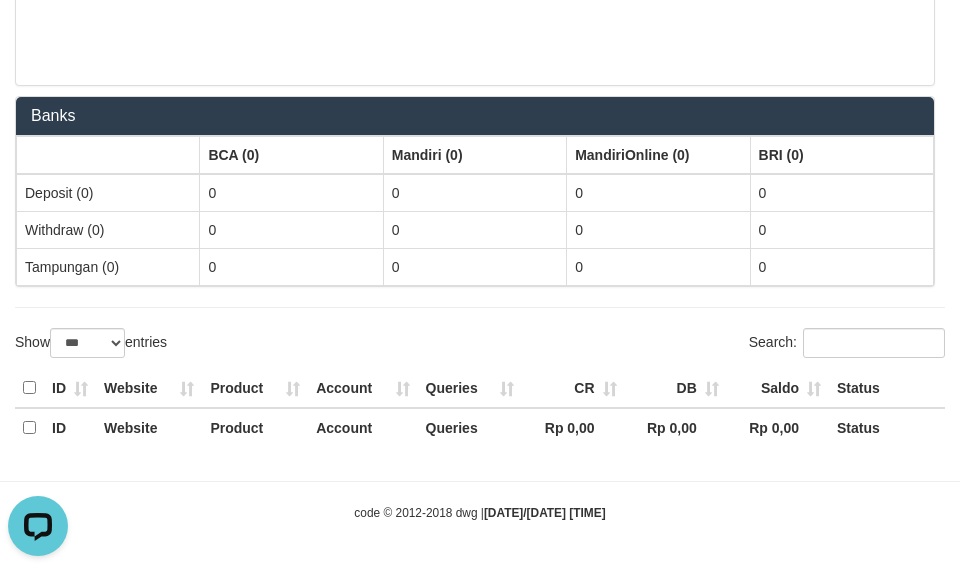 click on "Toggle navigation
Home
Bank
Account List
Load
By Website
Group
[GROUP]												[GROUP]
Mutasi Bank
Search
Sync
Note Mutasi
Deposit
DPS Fetch
DPS List
History
PGA History
Note DPS -" at bounding box center [480, 177] 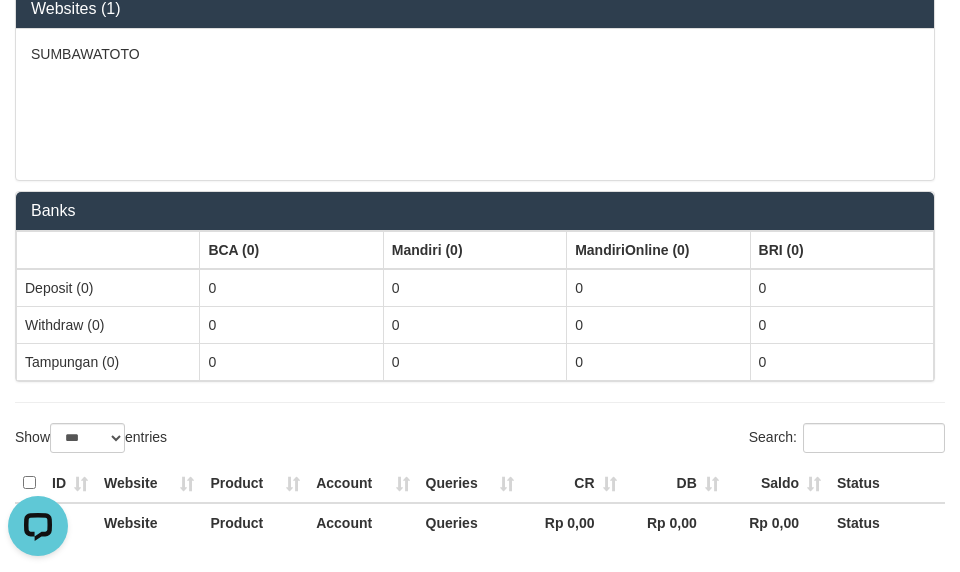 scroll, scrollTop: 0, scrollLeft: 0, axis: both 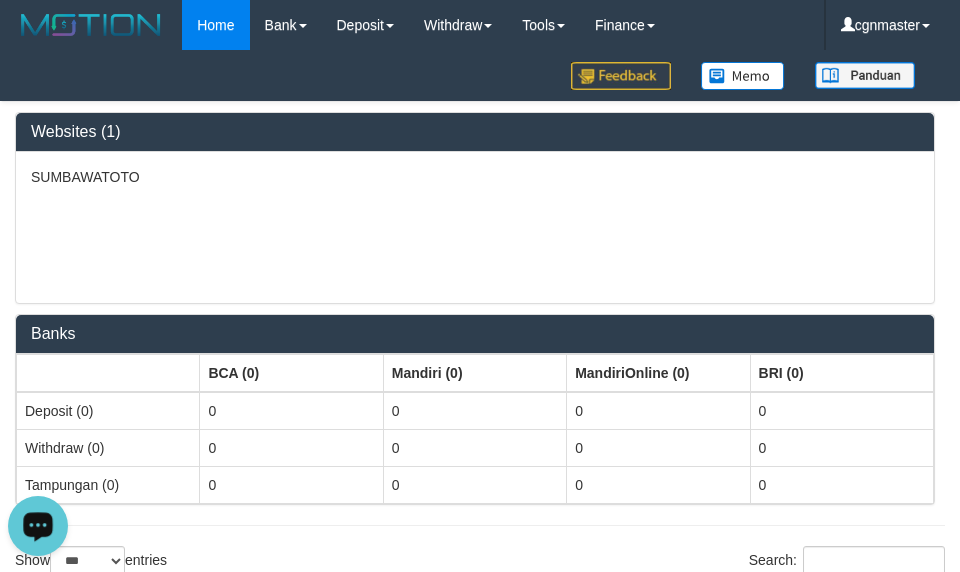 click at bounding box center [38, 525] 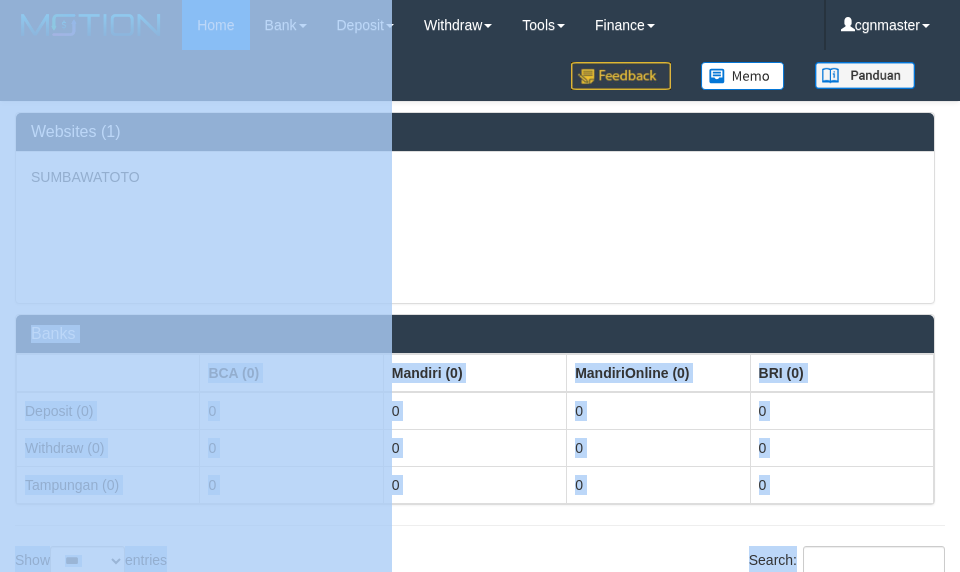 click on "SUMBAWATOTO" at bounding box center (475, 177) 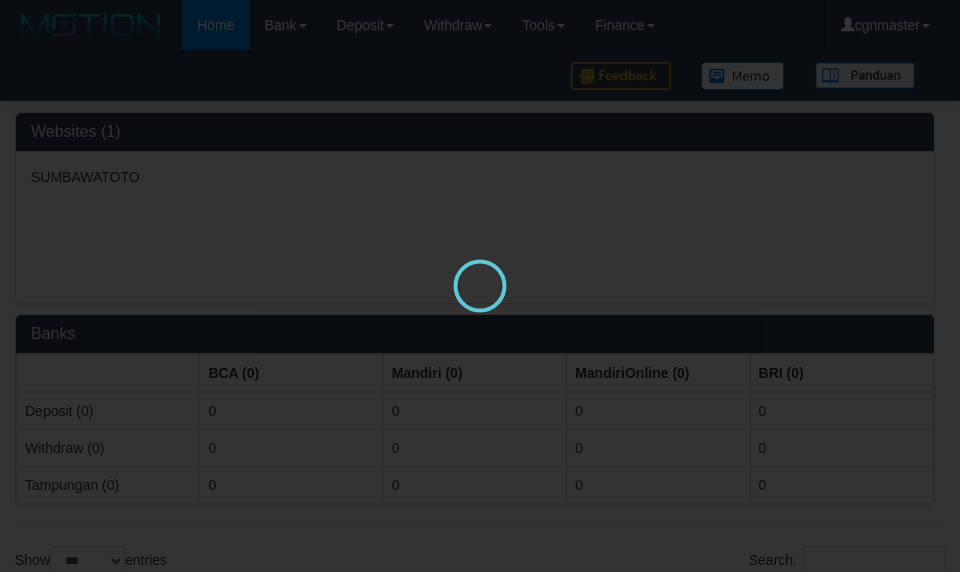 scroll, scrollTop: 0, scrollLeft: 0, axis: both 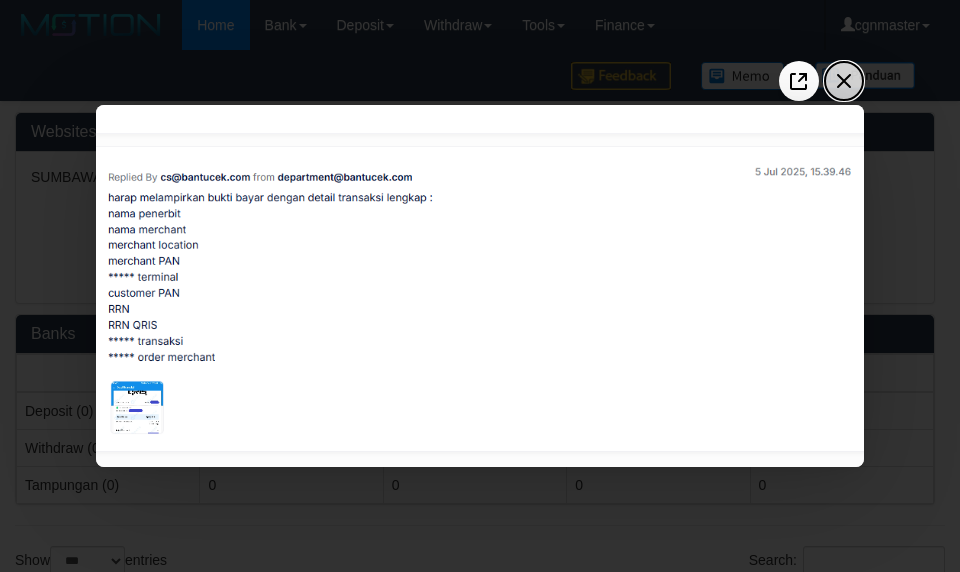 click 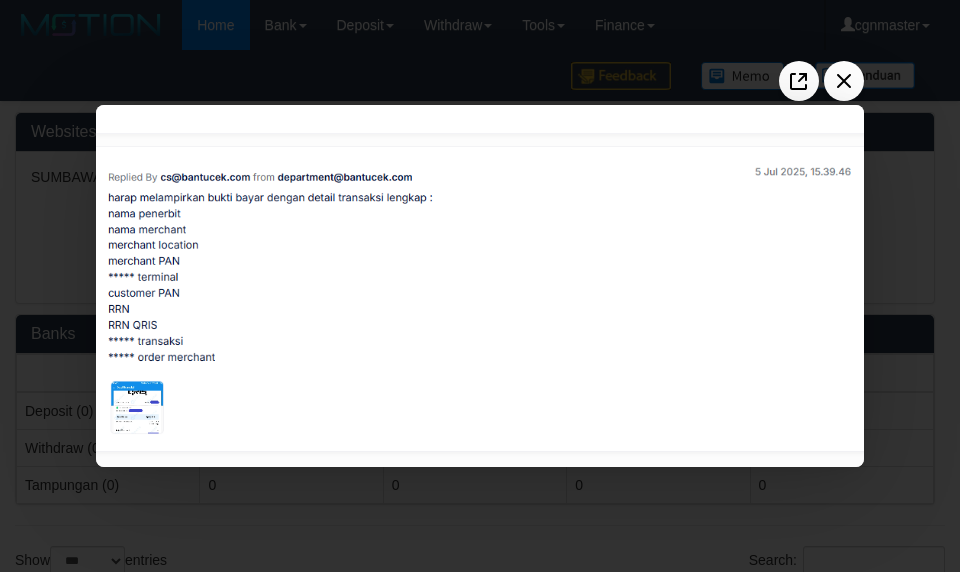 click at bounding box center [480, 286] 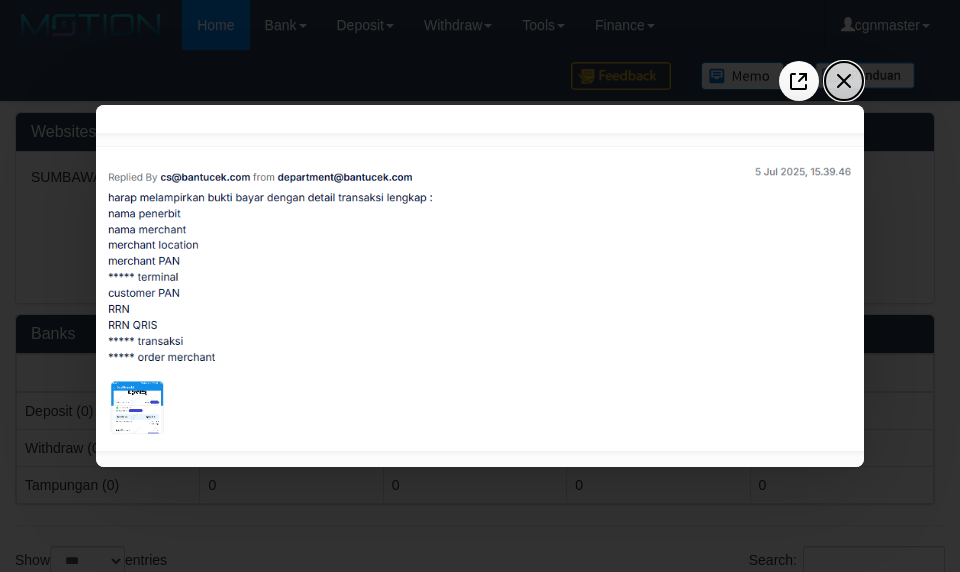 click 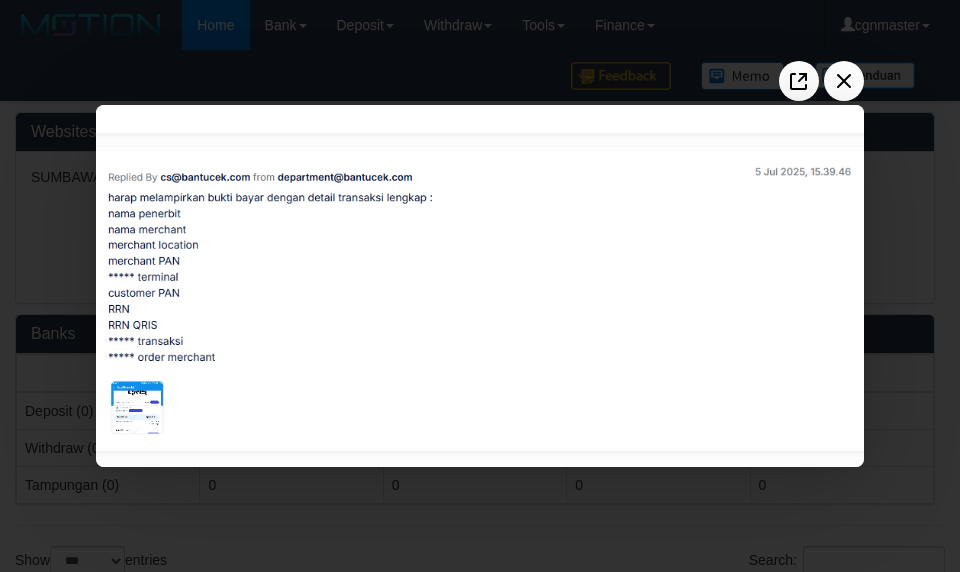 click at bounding box center (480, 286) 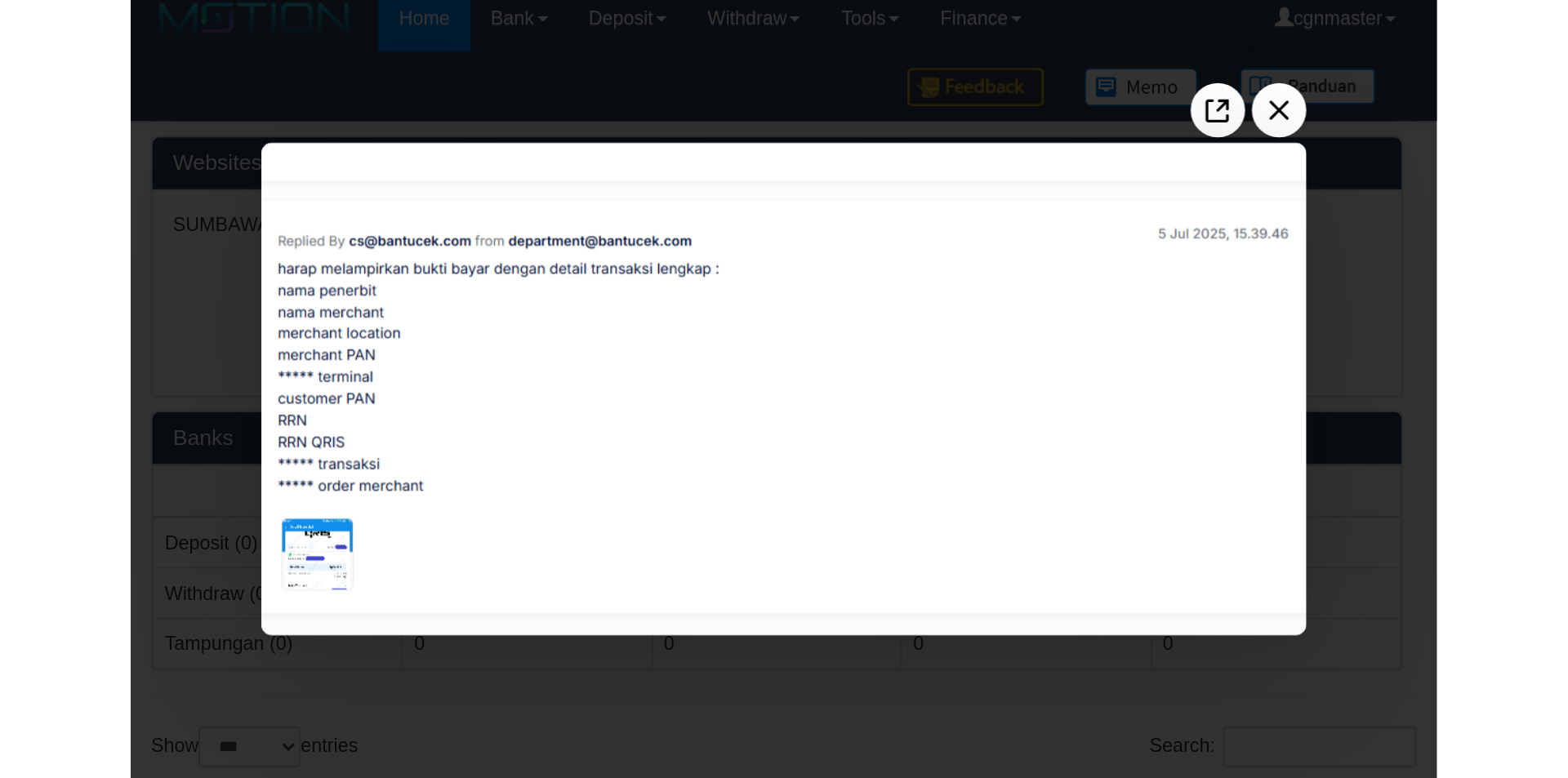 scroll, scrollTop: 0, scrollLeft: 0, axis: both 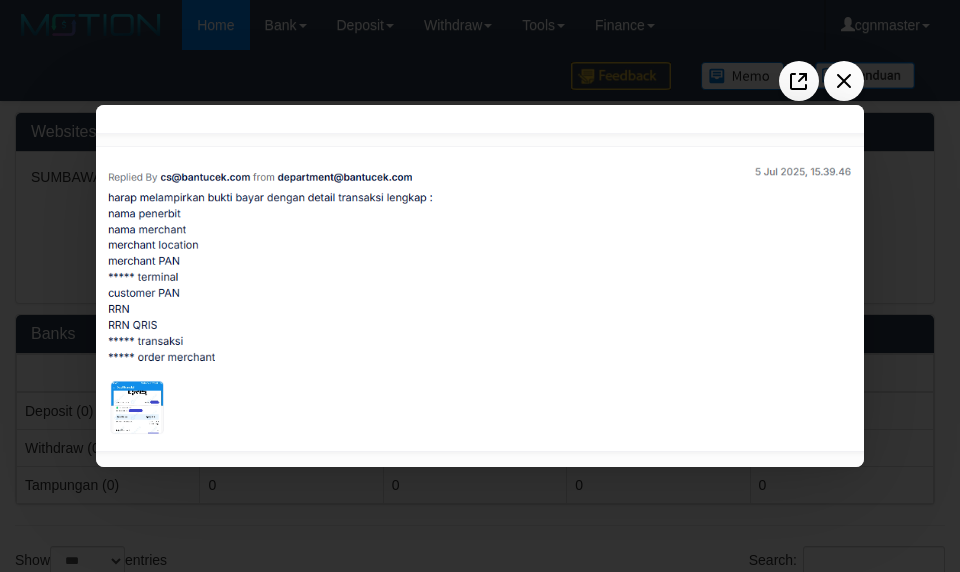 click at bounding box center [480, 286] 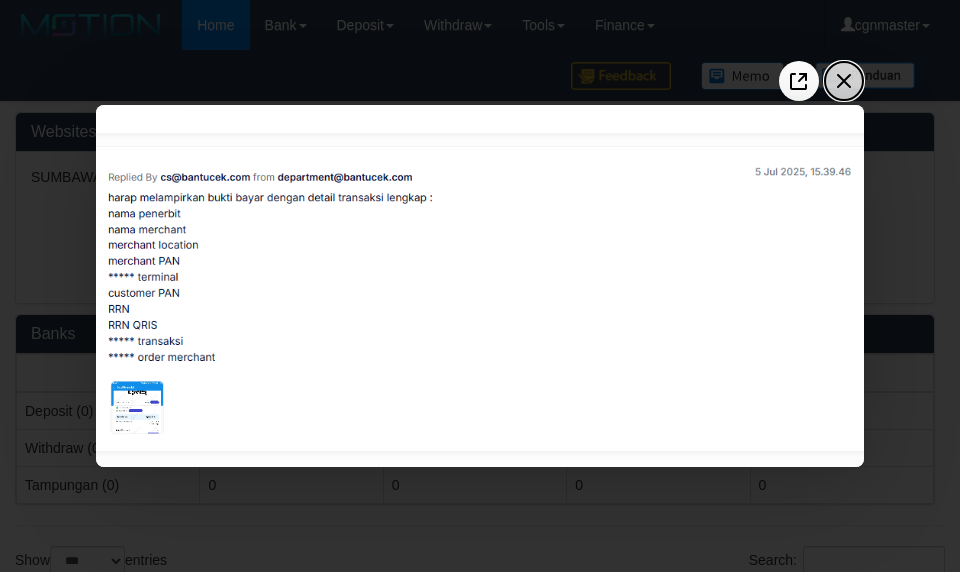 click 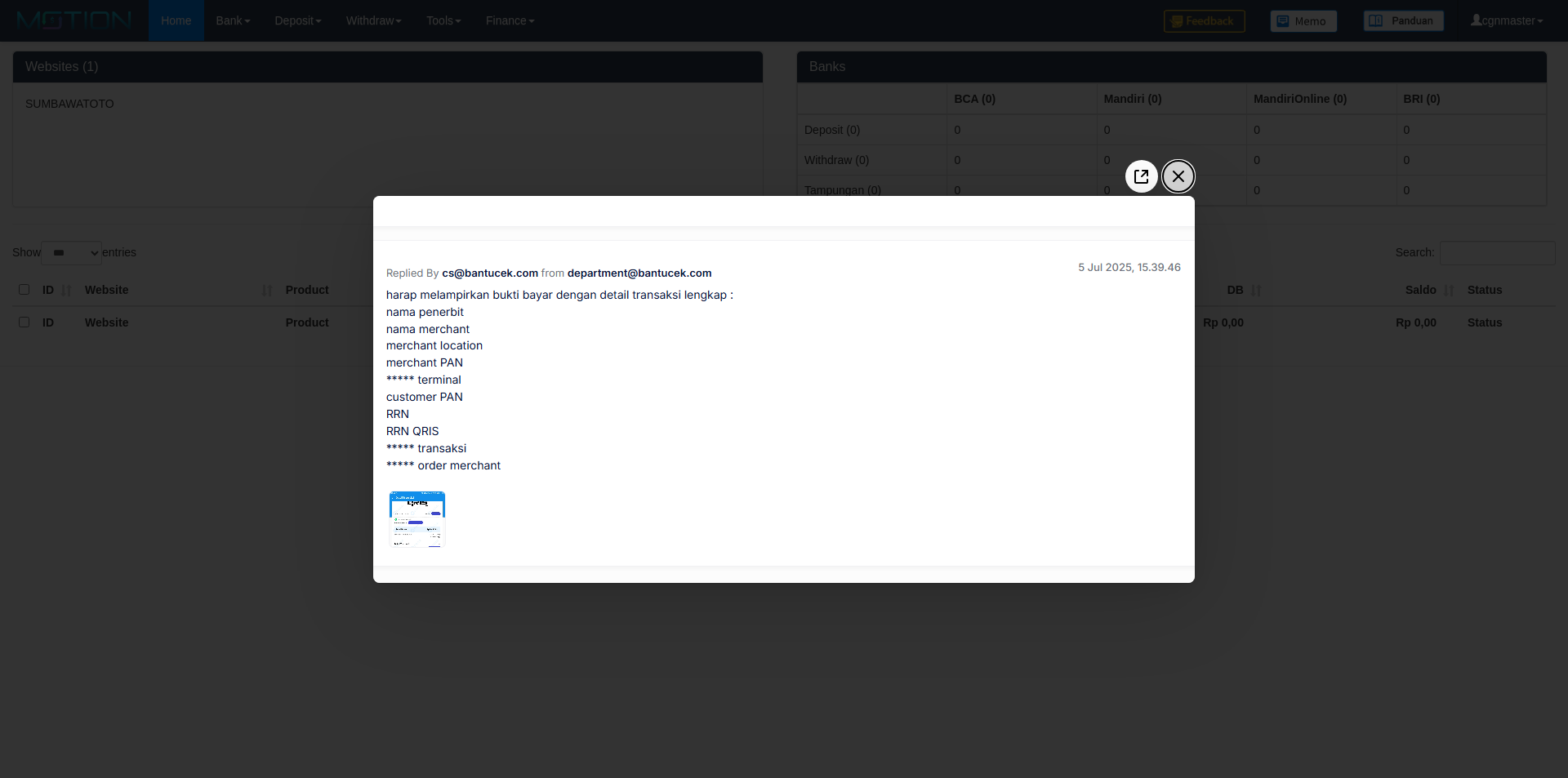 click 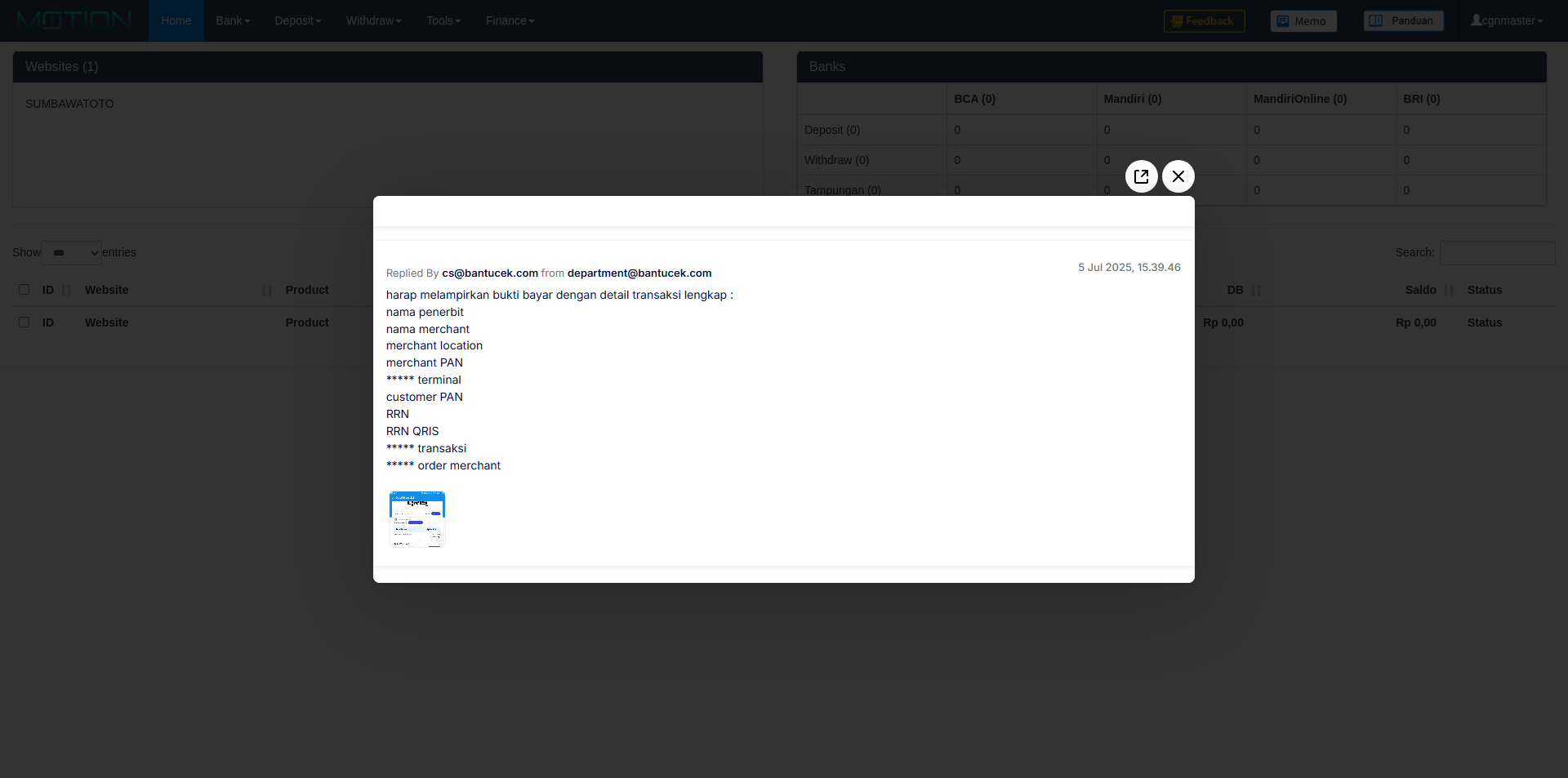 click at bounding box center (784, 389) 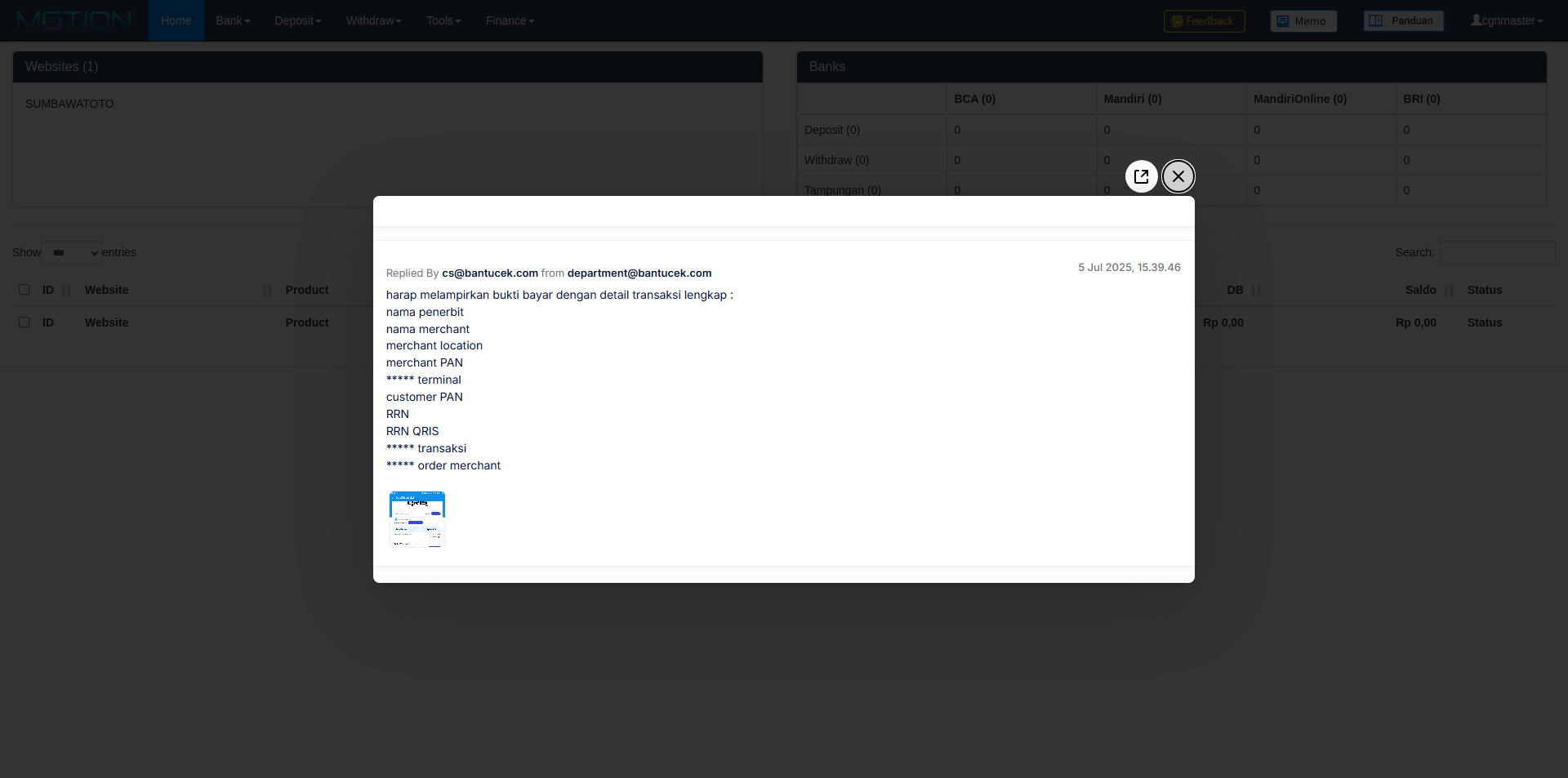 click 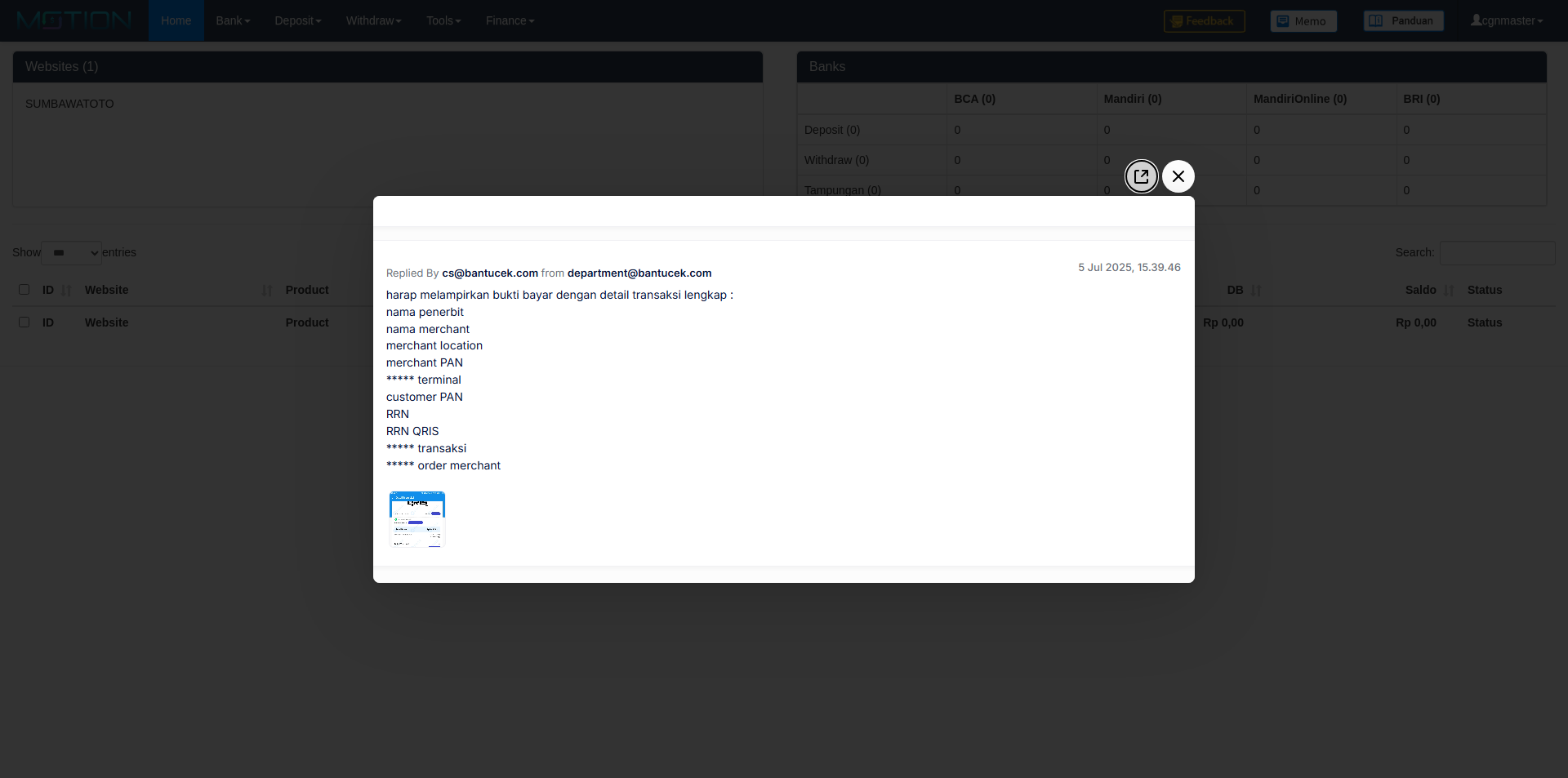 click 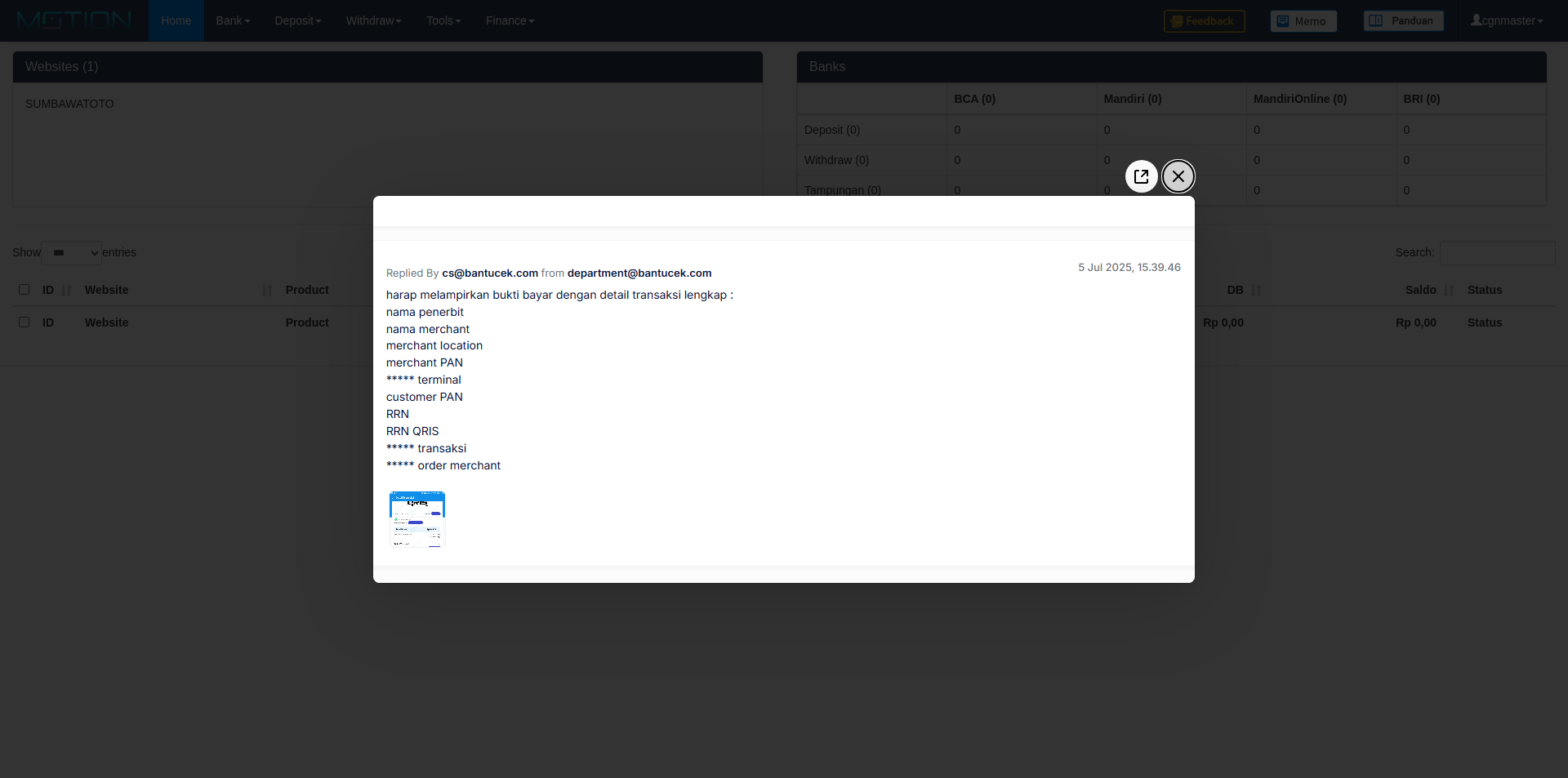 click 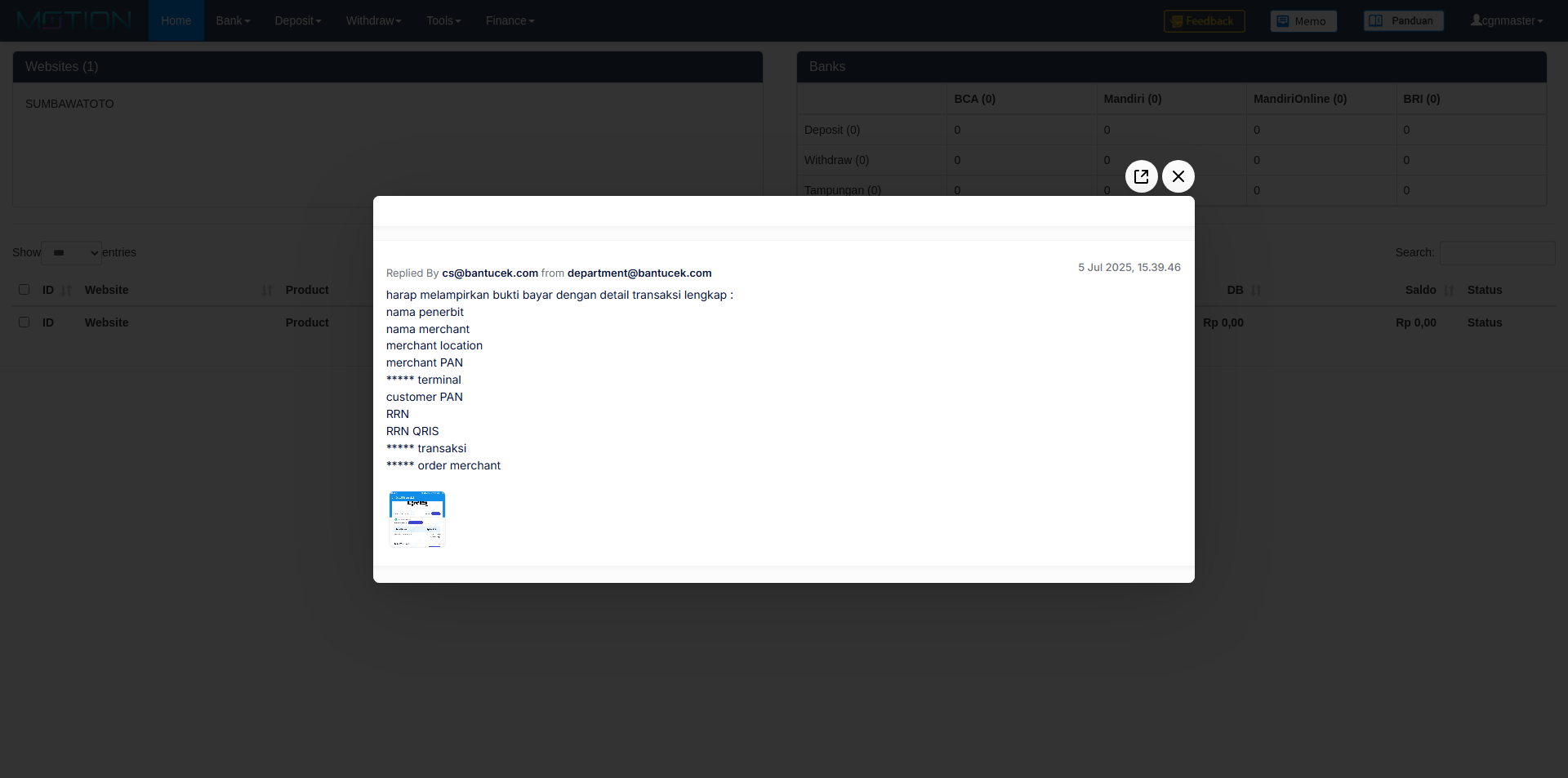 click at bounding box center [784, 389] 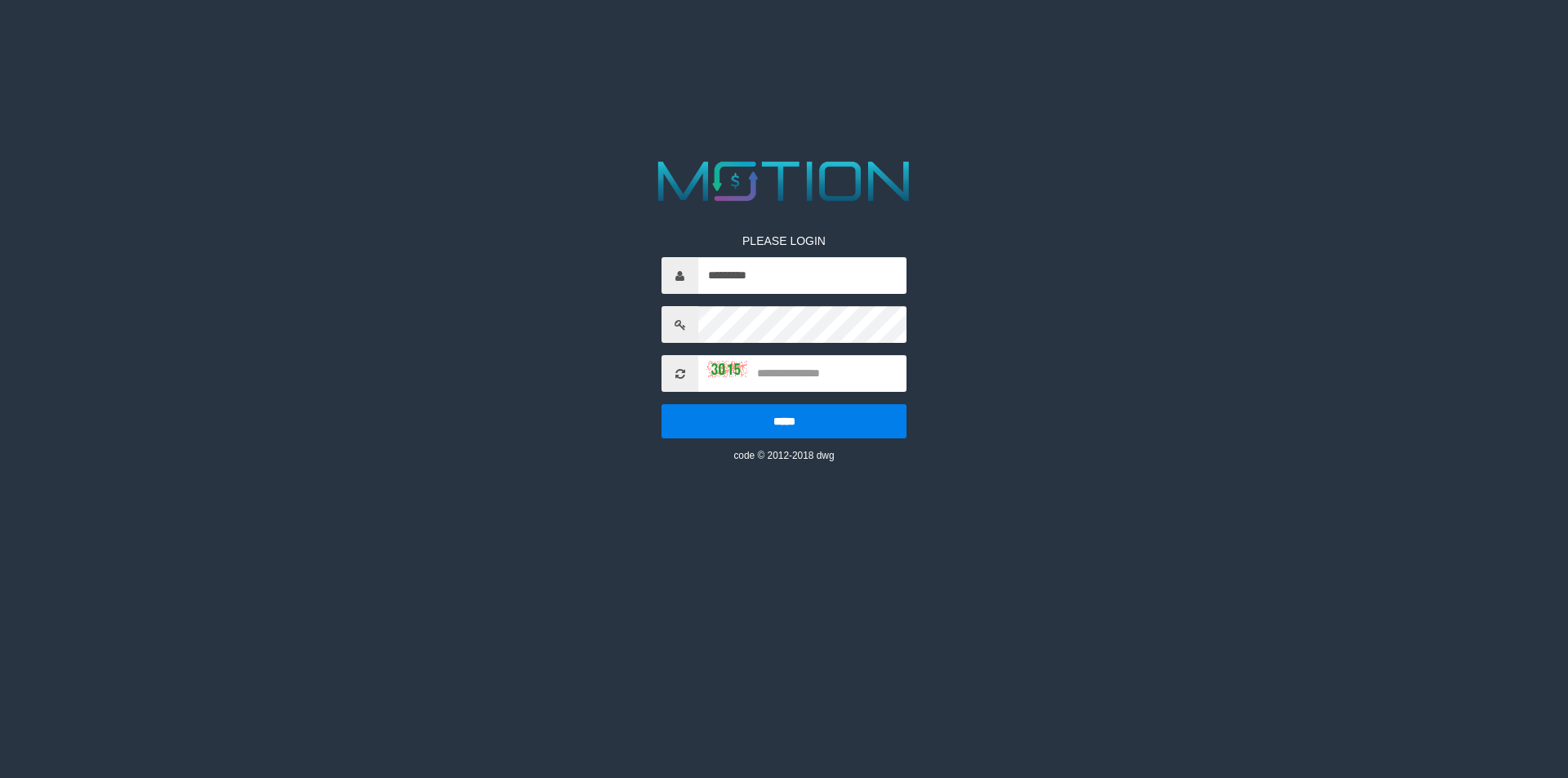 scroll, scrollTop: 0, scrollLeft: 0, axis: both 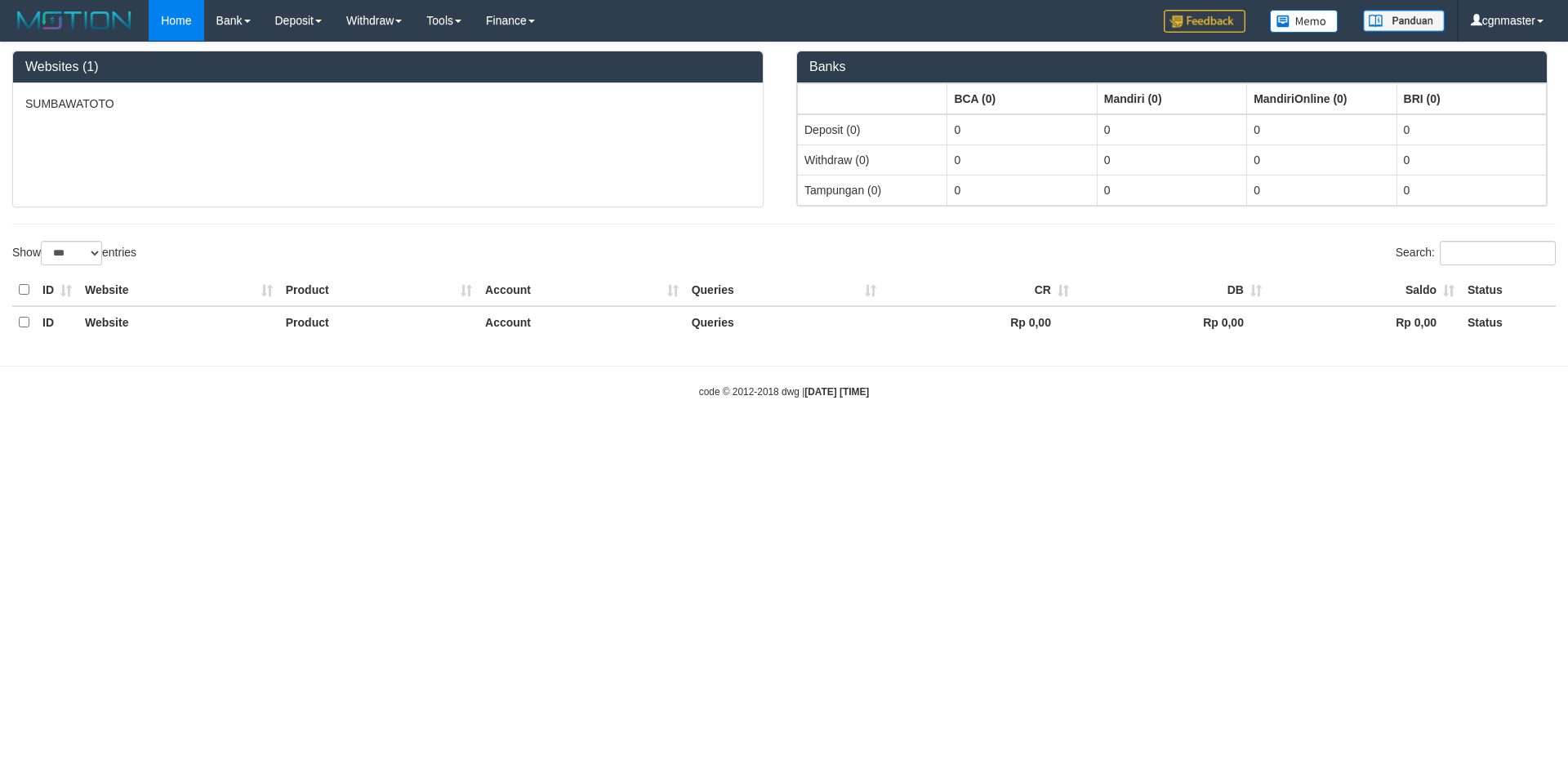 select on "***" 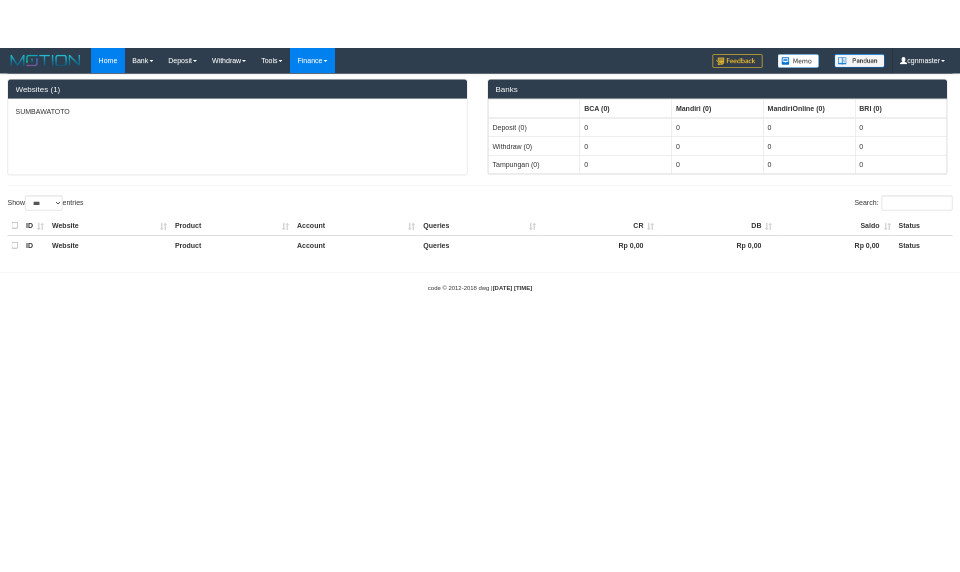 scroll, scrollTop: 0, scrollLeft: 0, axis: both 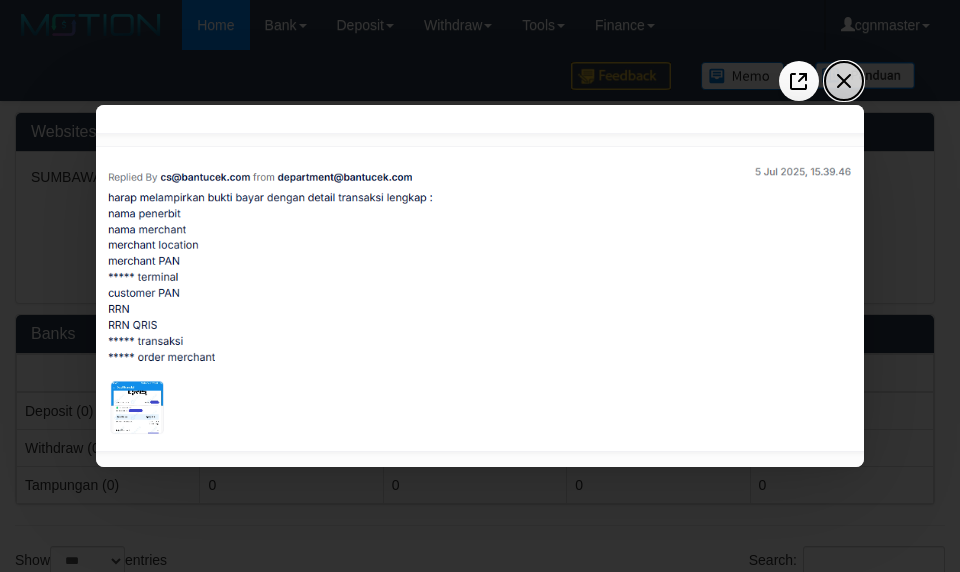 click 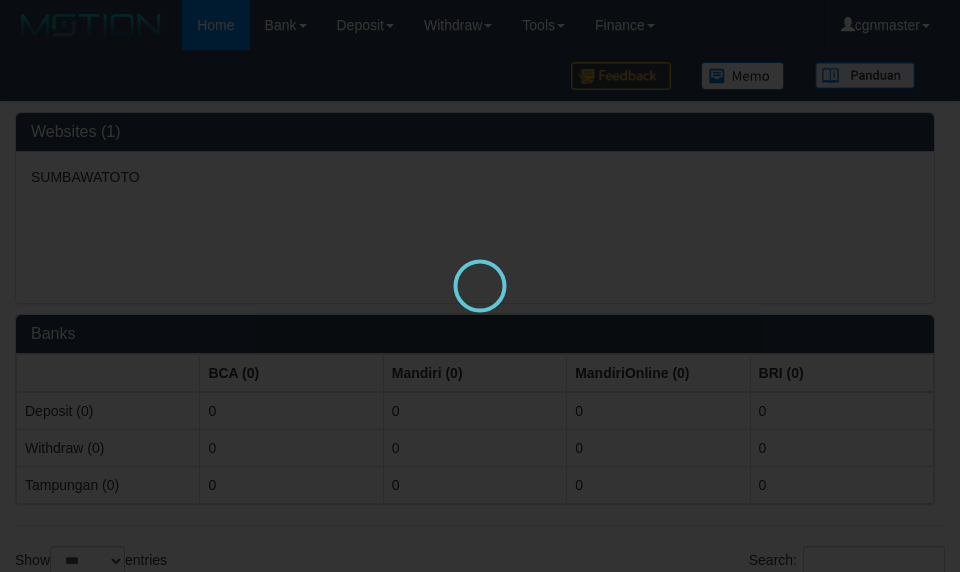 scroll, scrollTop: 0, scrollLeft: 0, axis: both 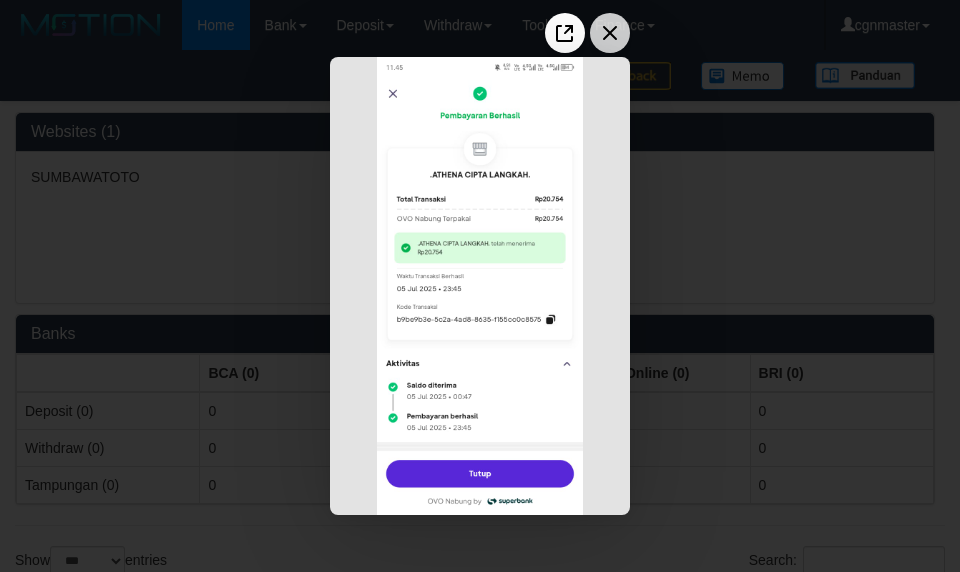 click 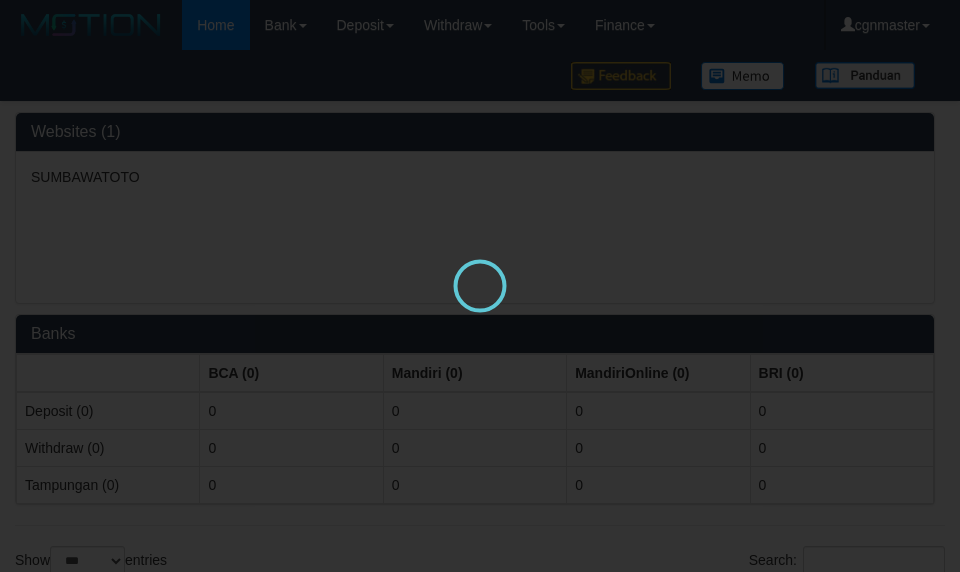 scroll, scrollTop: 0, scrollLeft: 0, axis: both 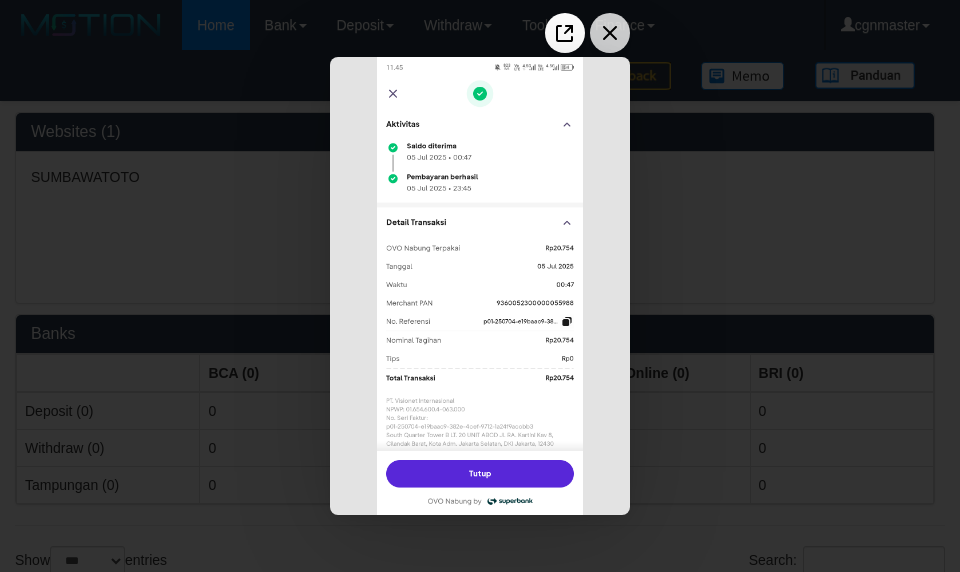 click 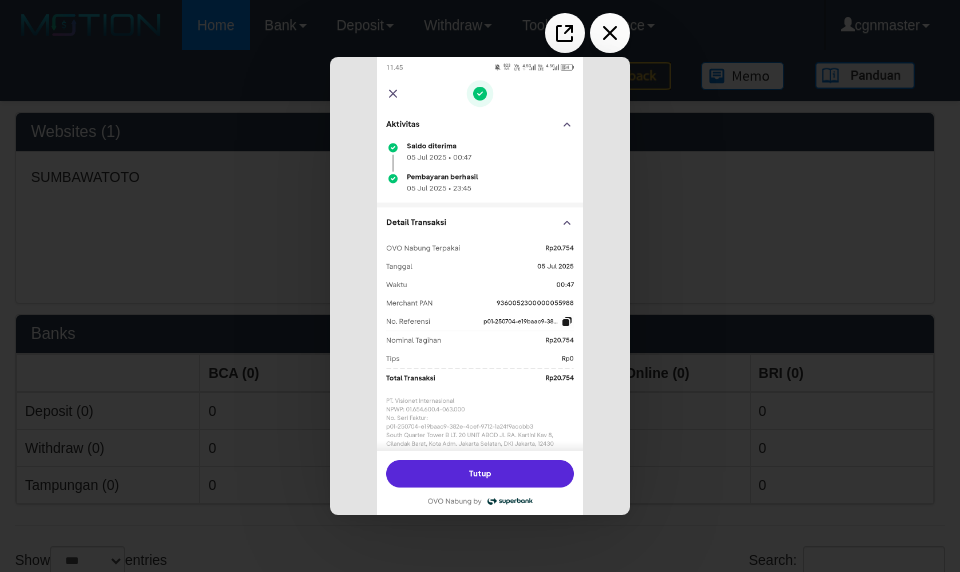 scroll, scrollTop: 0, scrollLeft: 0, axis: both 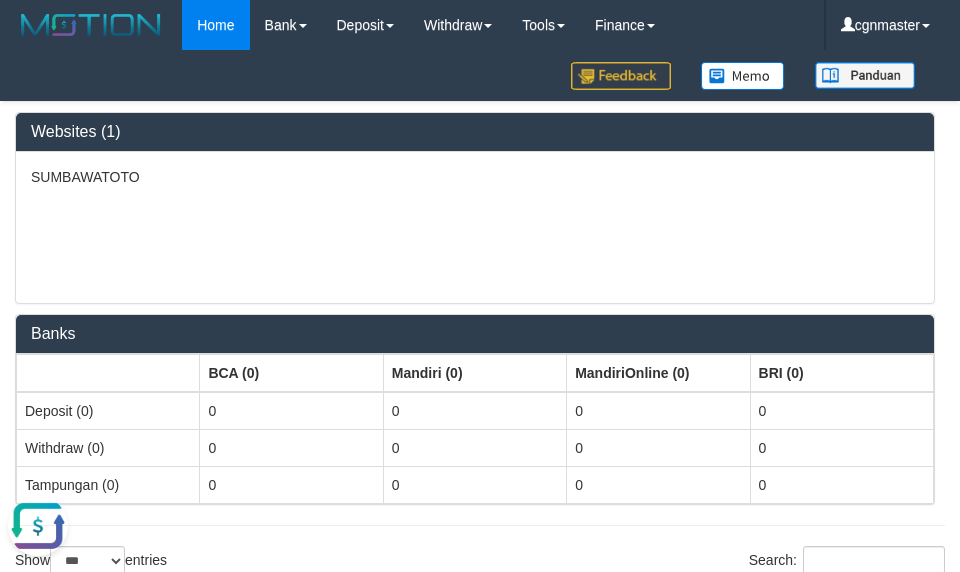 click on "SUMBAWATOTO" at bounding box center (475, 227) 